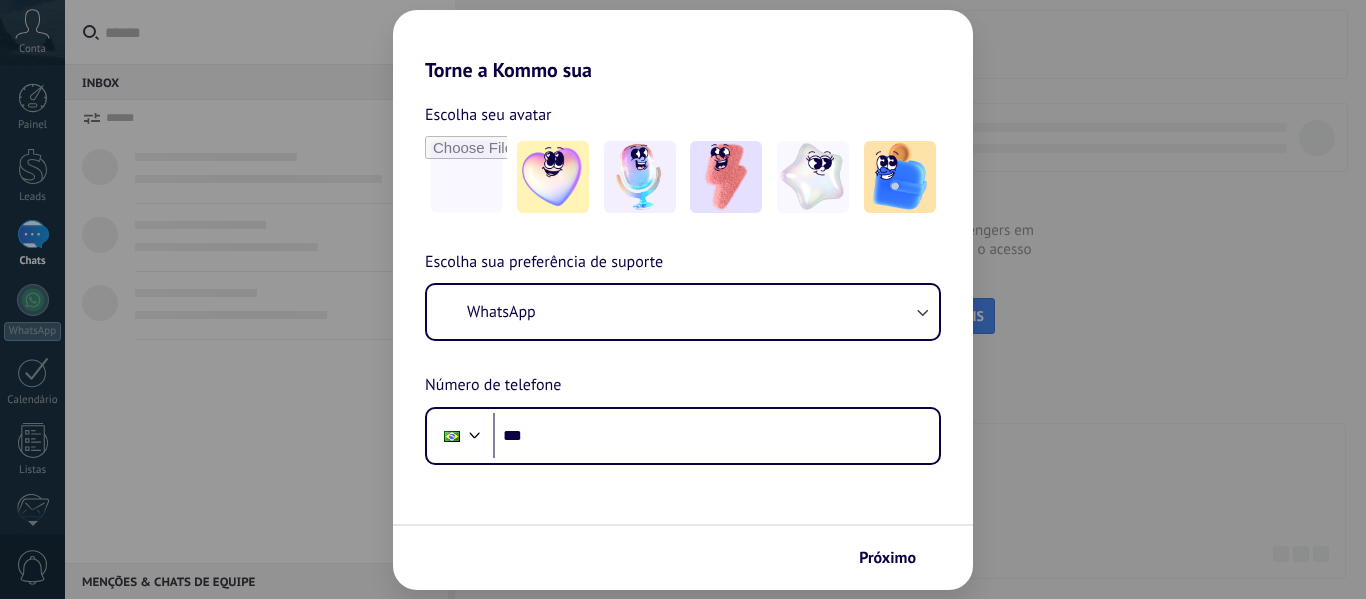 scroll, scrollTop: 0, scrollLeft: 0, axis: both 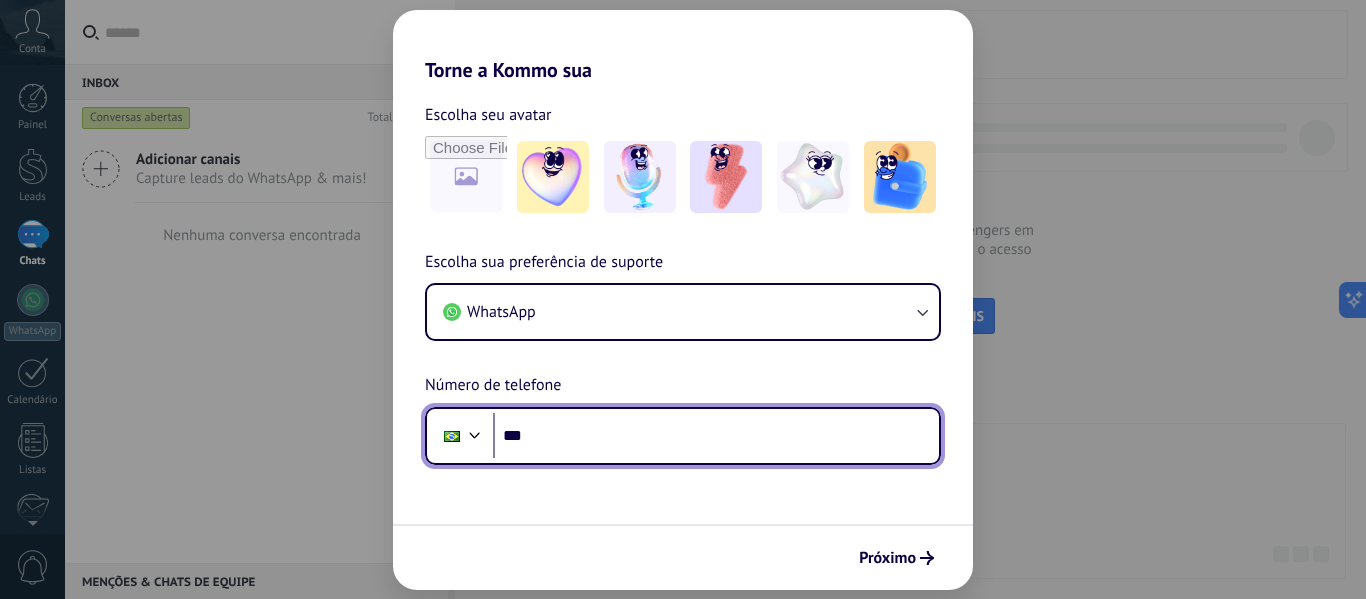 click on "***" at bounding box center [716, 436] 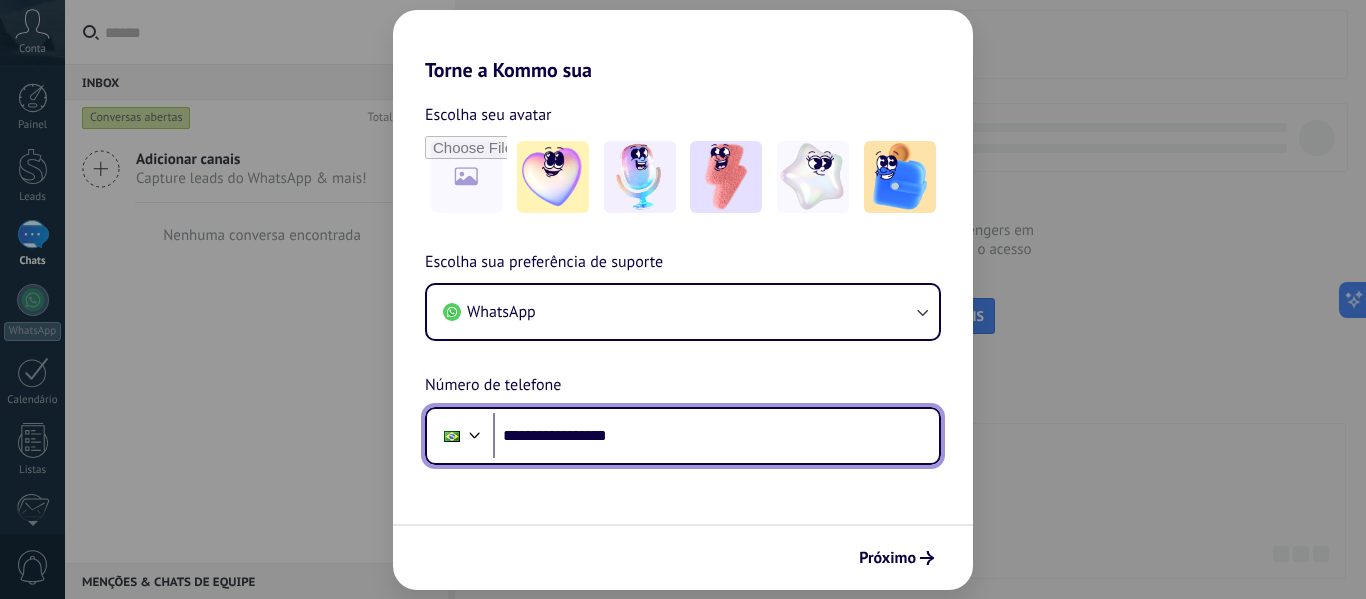 type on "**********" 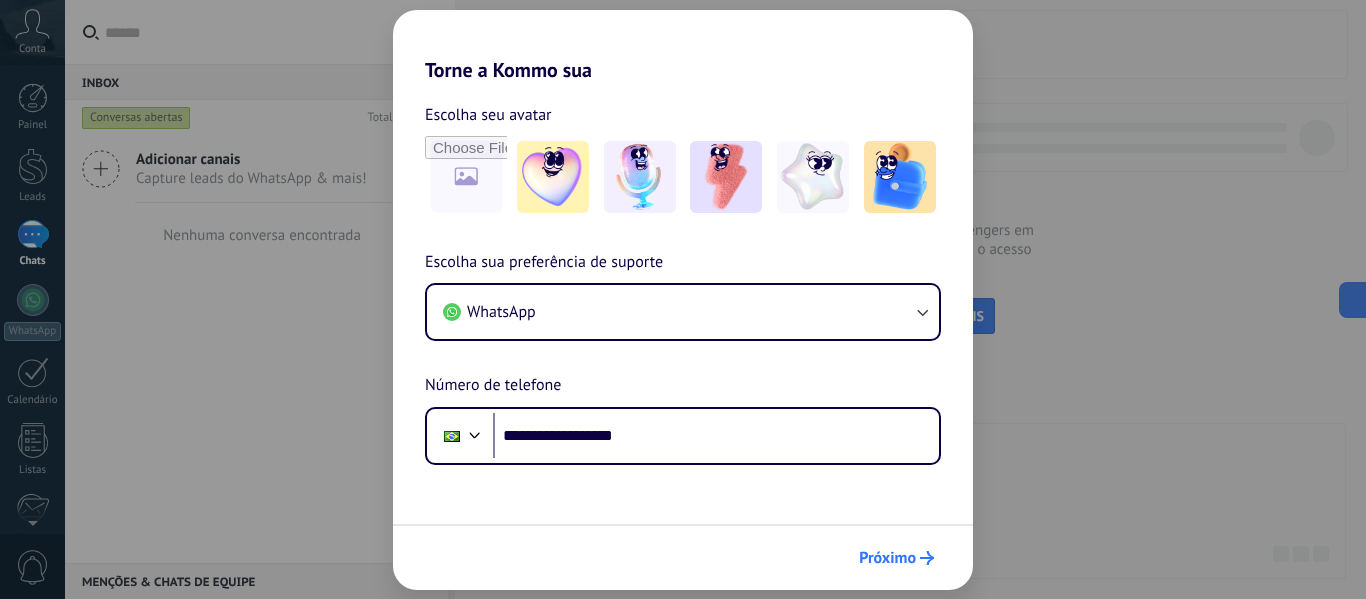 click on "Próximo" at bounding box center (896, 558) 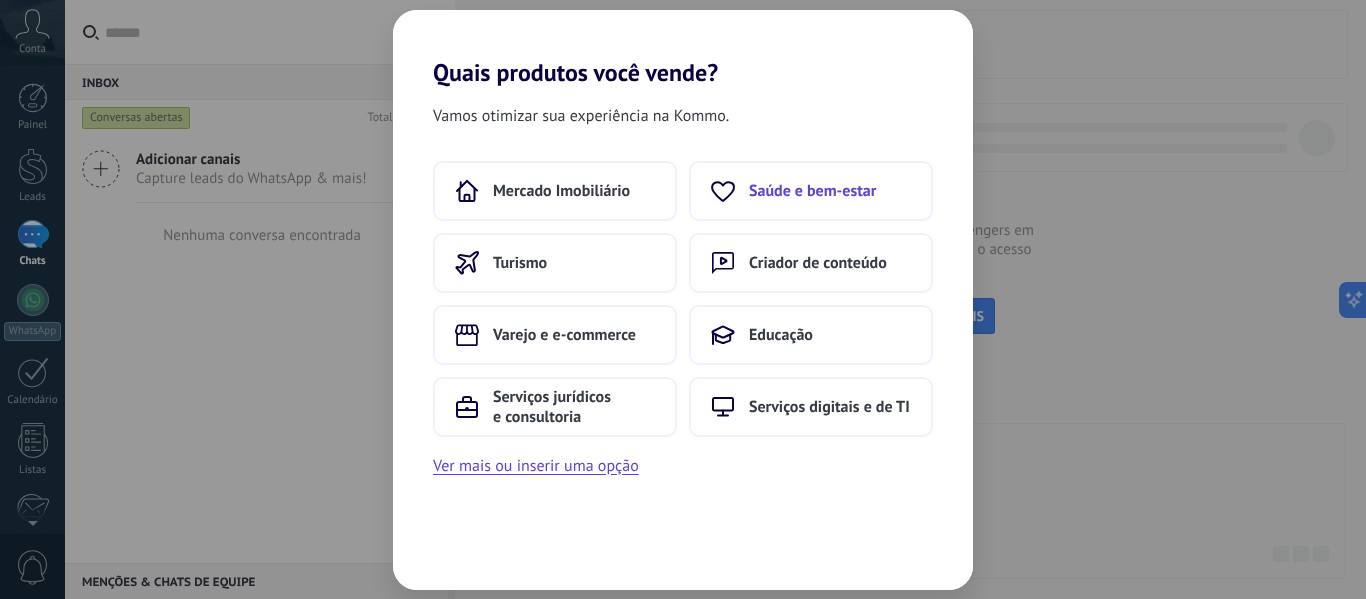 click on "Saúde e bem-estar" at bounding box center [812, 191] 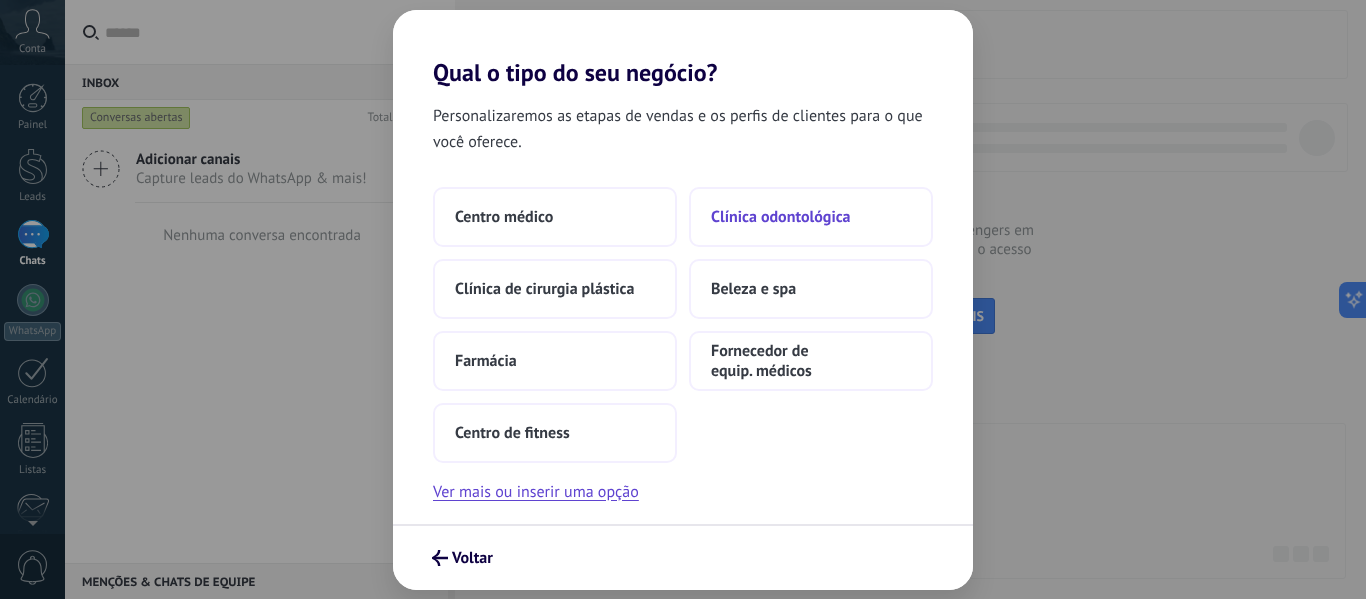 click on "Clínica odontológica" at bounding box center (781, 217) 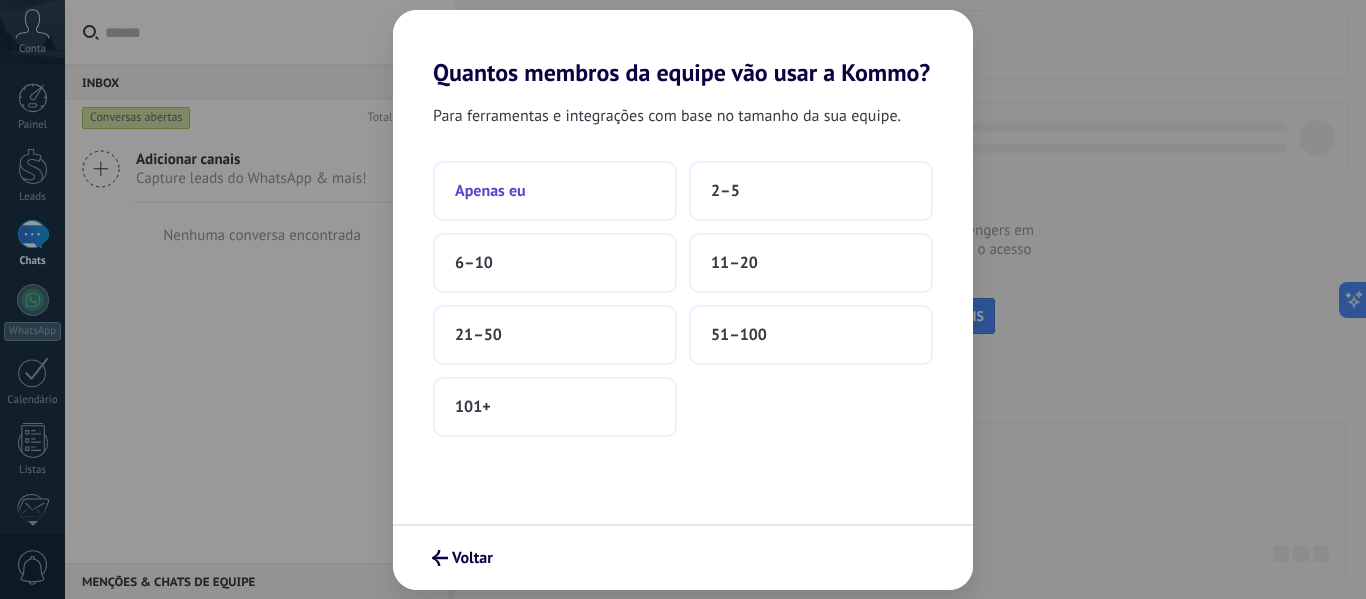 click on "Apenas eu" at bounding box center [490, 191] 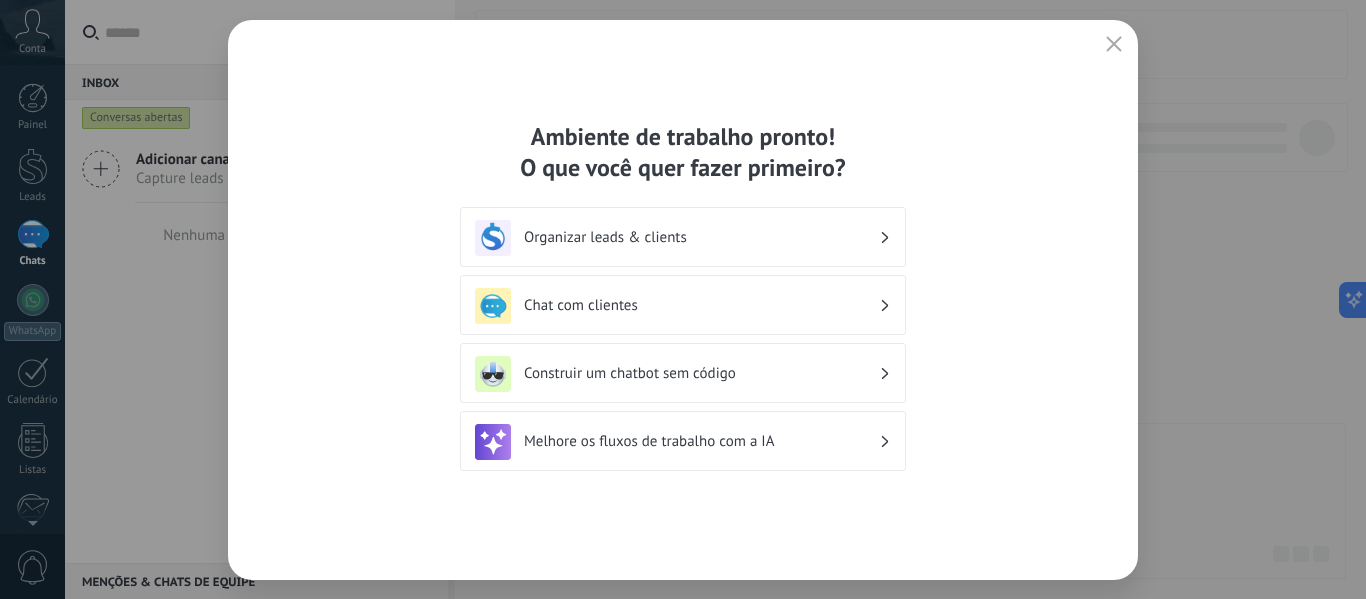 click 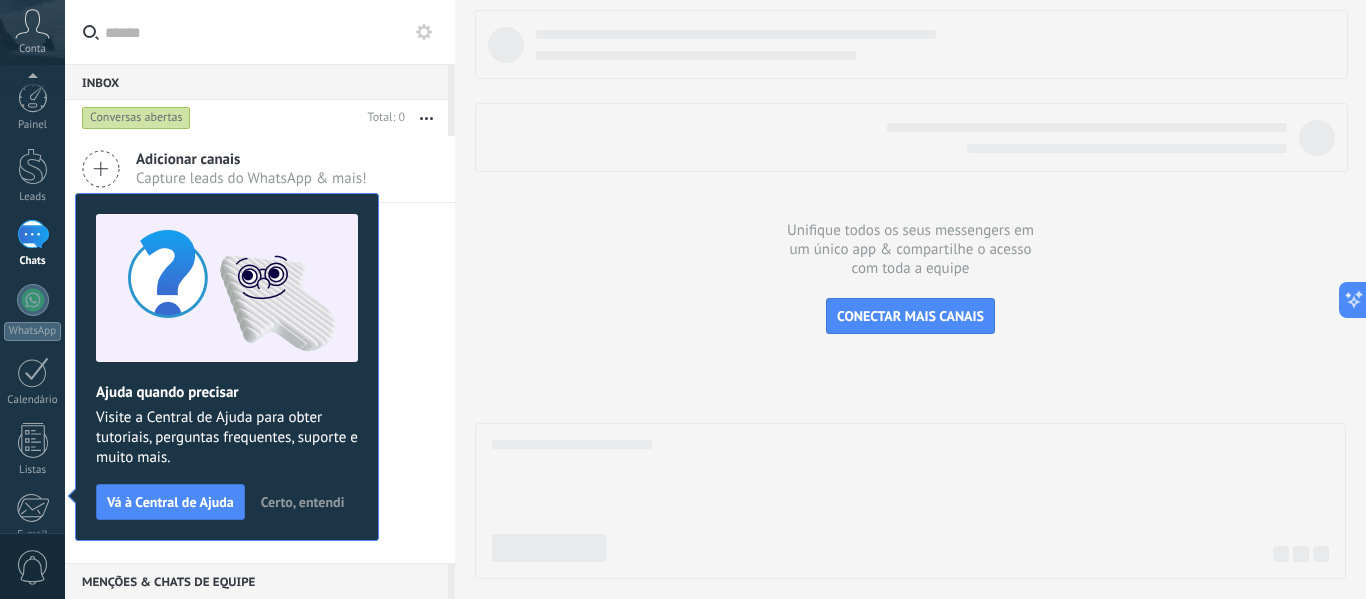 scroll, scrollTop: 233, scrollLeft: 0, axis: vertical 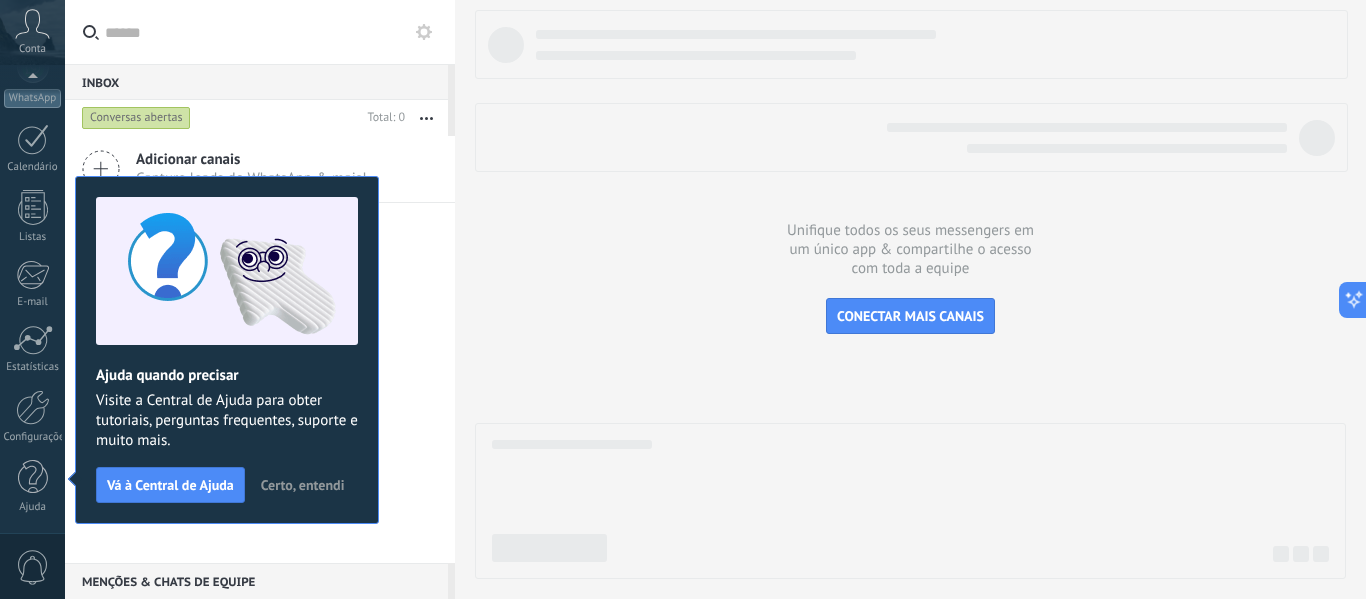 click on "Certo, entendi" at bounding box center (303, 485) 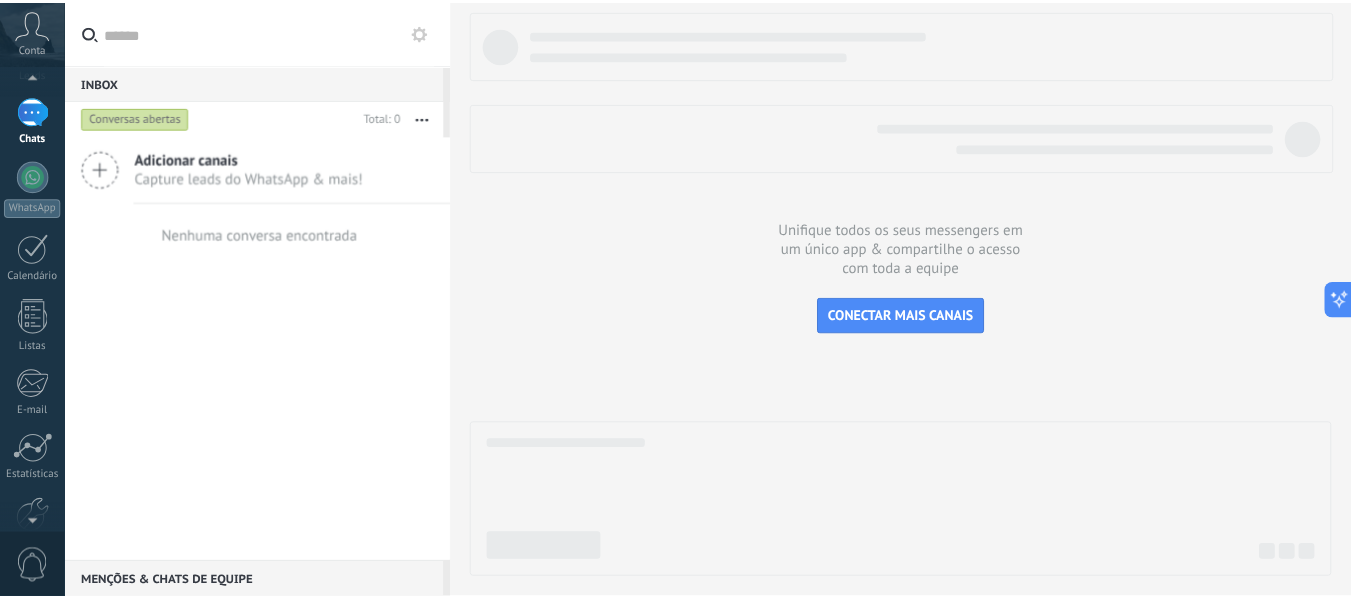 scroll, scrollTop: 0, scrollLeft: 0, axis: both 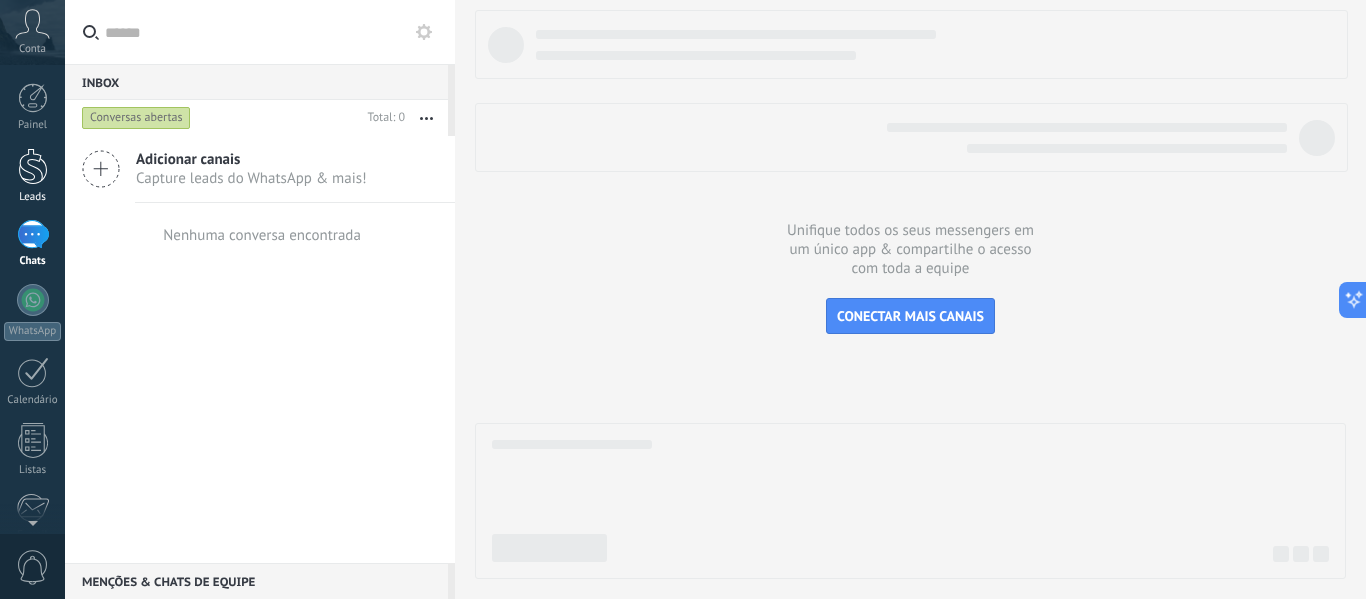 click at bounding box center (33, 166) 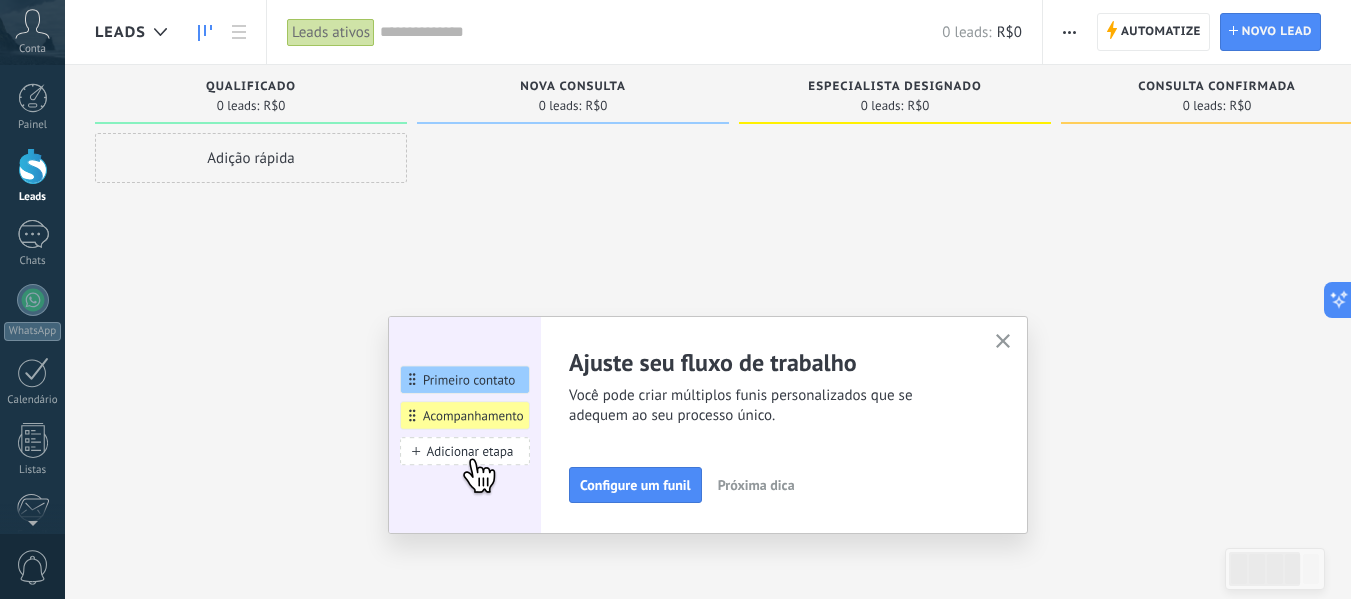 click 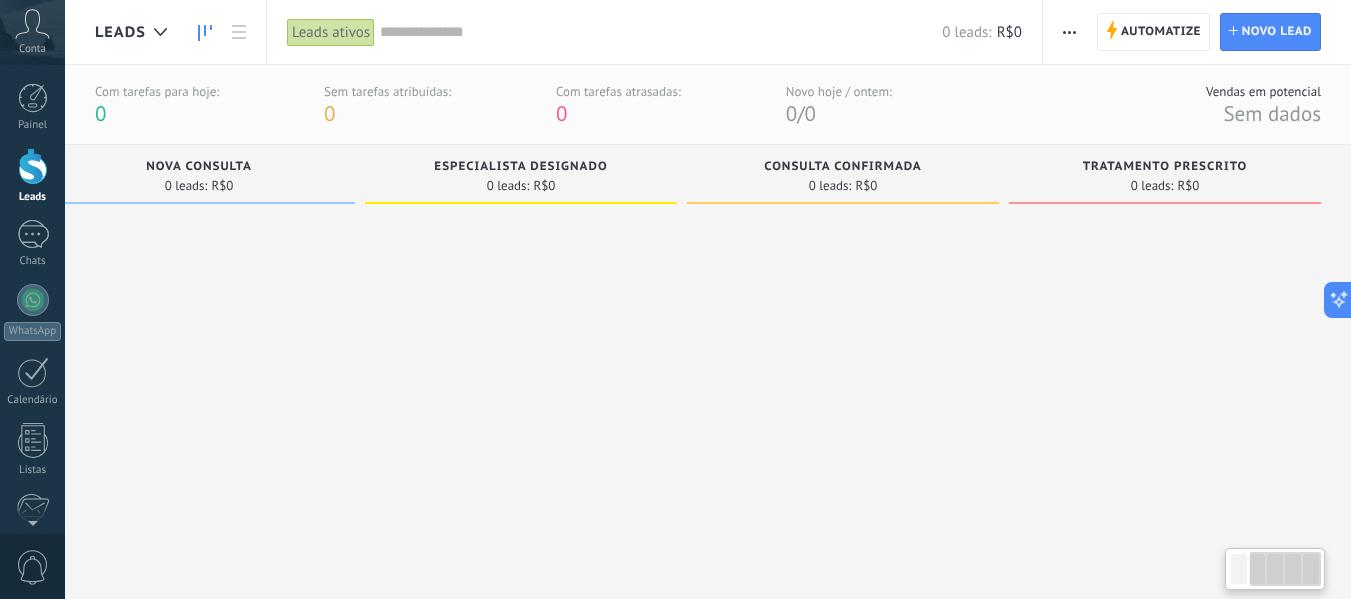 drag, startPoint x: 913, startPoint y: 259, endPoint x: 435, endPoint y: 259, distance: 478 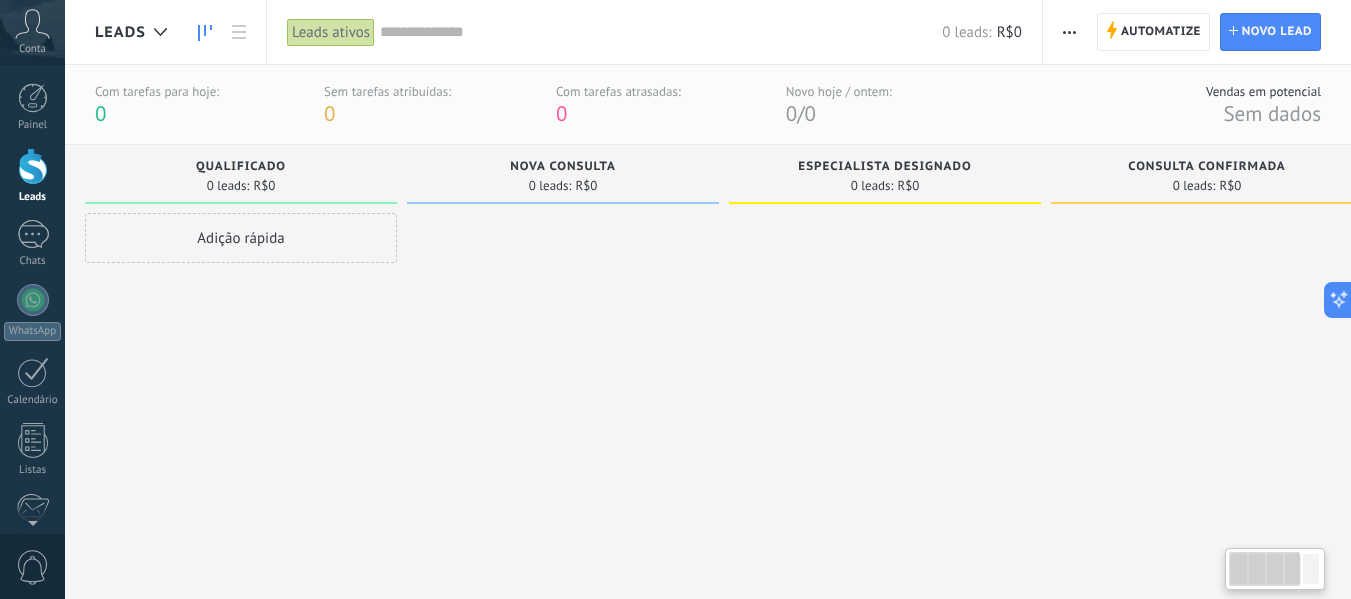 scroll, scrollTop: 0, scrollLeft: 0, axis: both 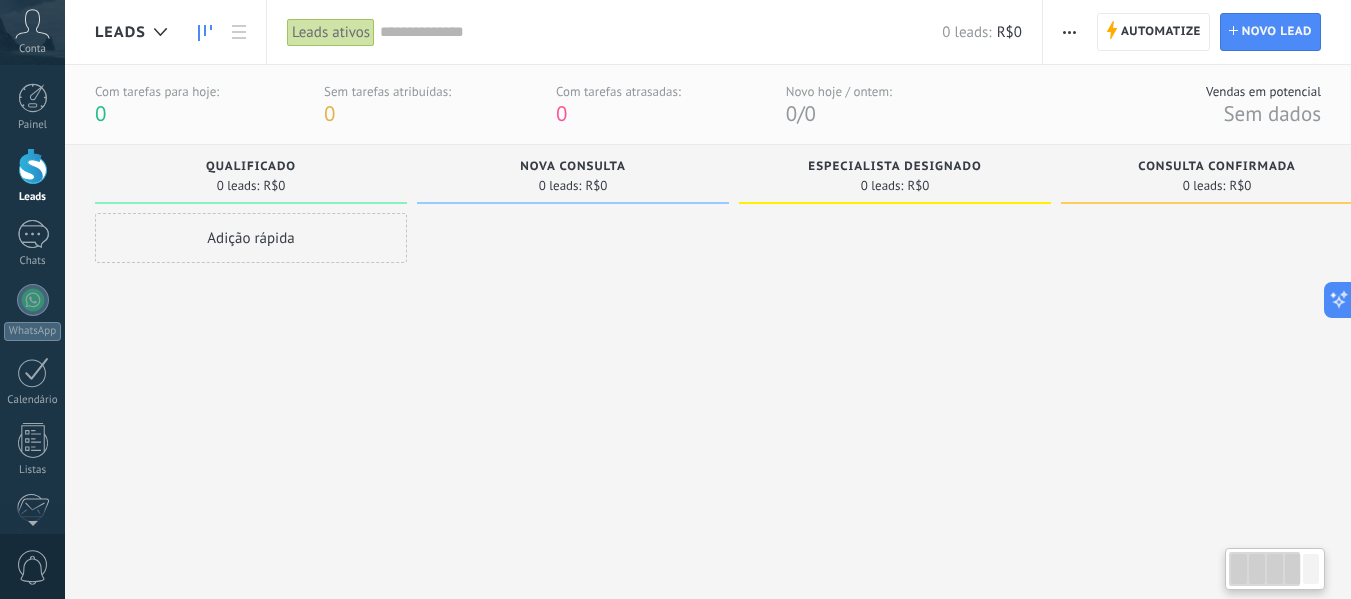 drag, startPoint x: 392, startPoint y: 268, endPoint x: 1051, endPoint y: 338, distance: 662.70734 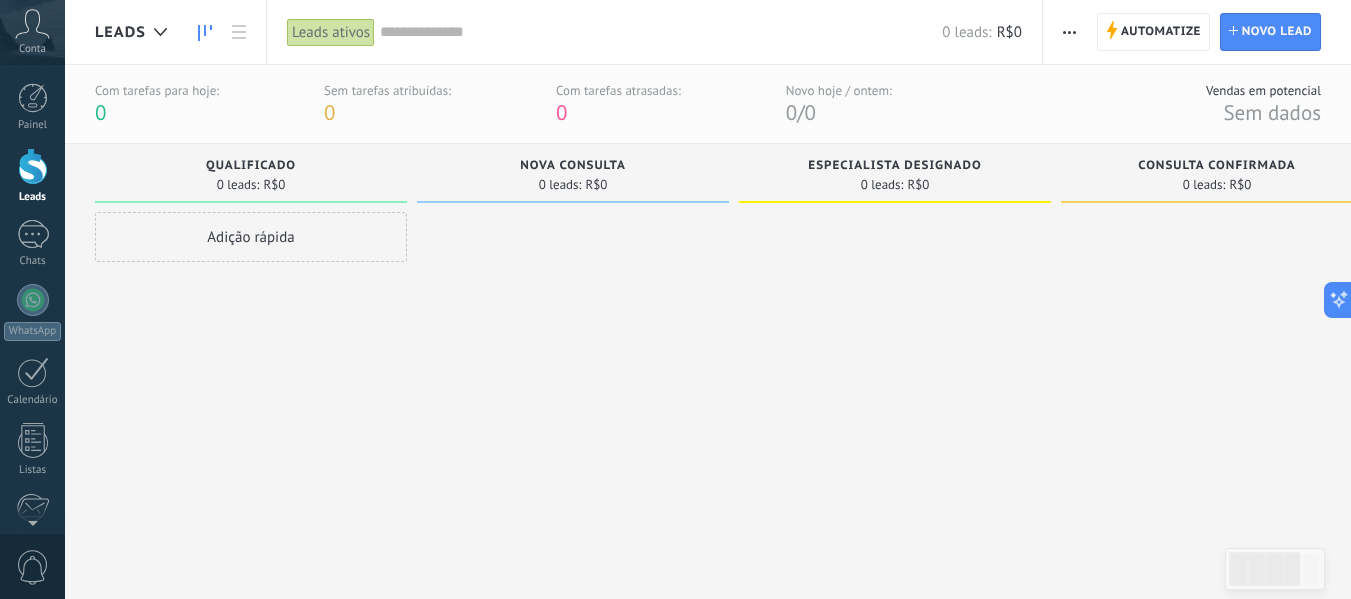 scroll, scrollTop: 0, scrollLeft: 0, axis: both 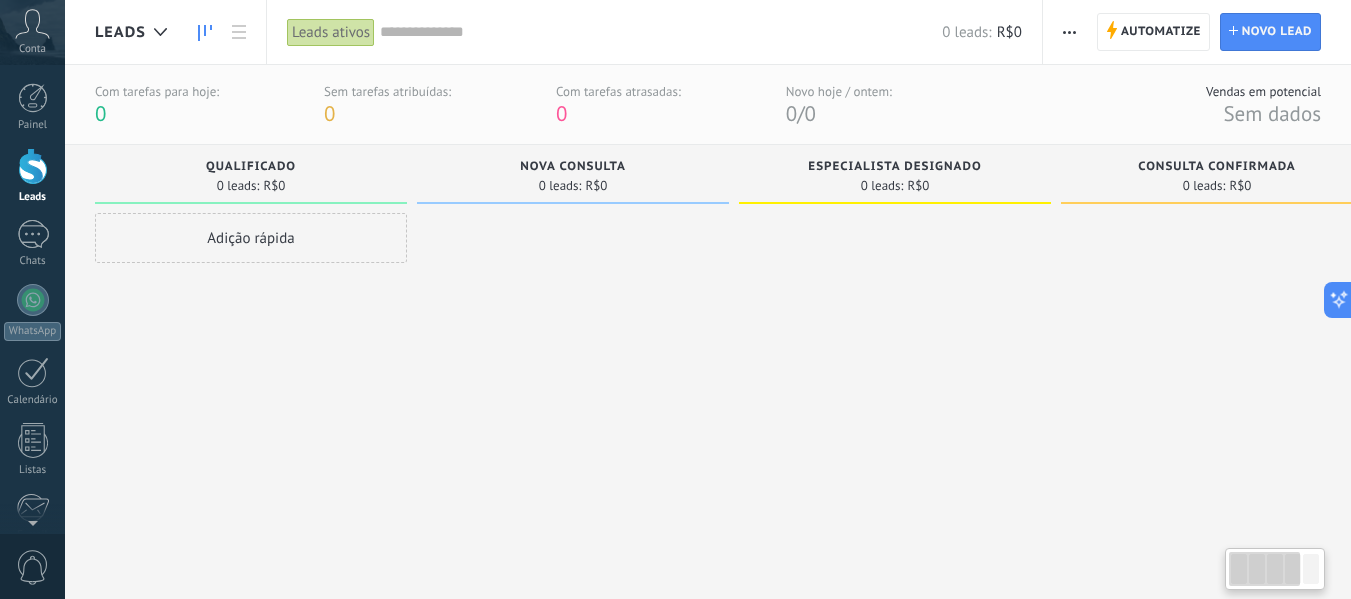 drag, startPoint x: 954, startPoint y: 298, endPoint x: 1057, endPoint y: 334, distance: 109.11004 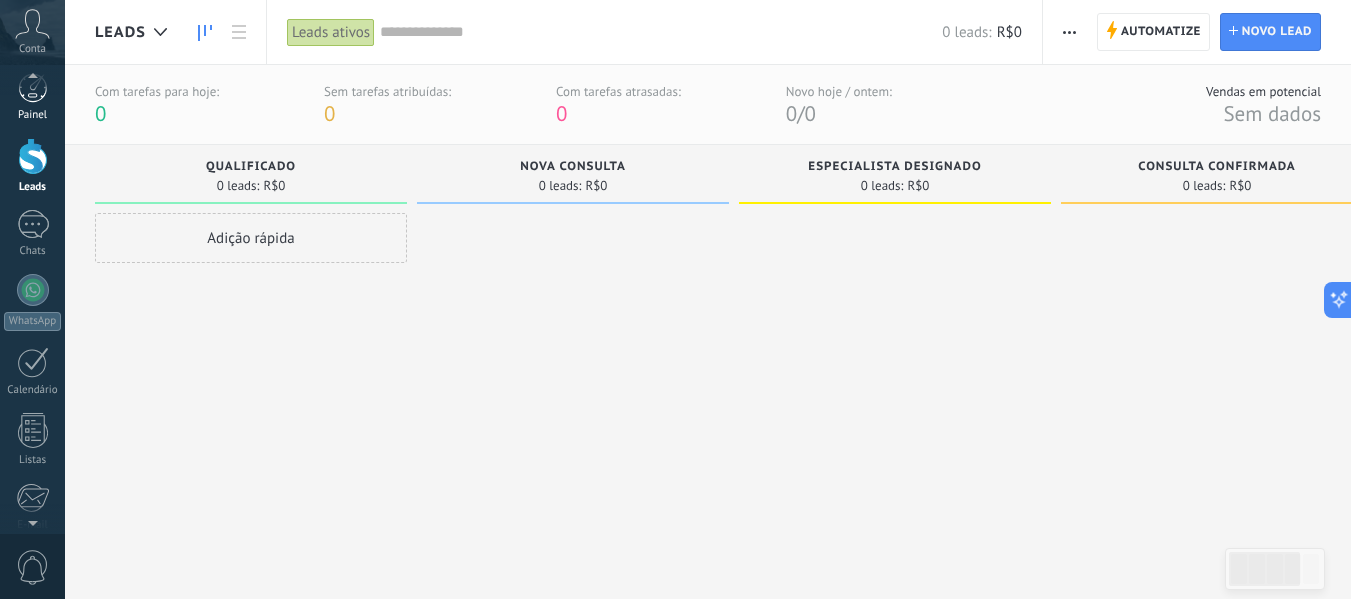 scroll, scrollTop: 0, scrollLeft: 0, axis: both 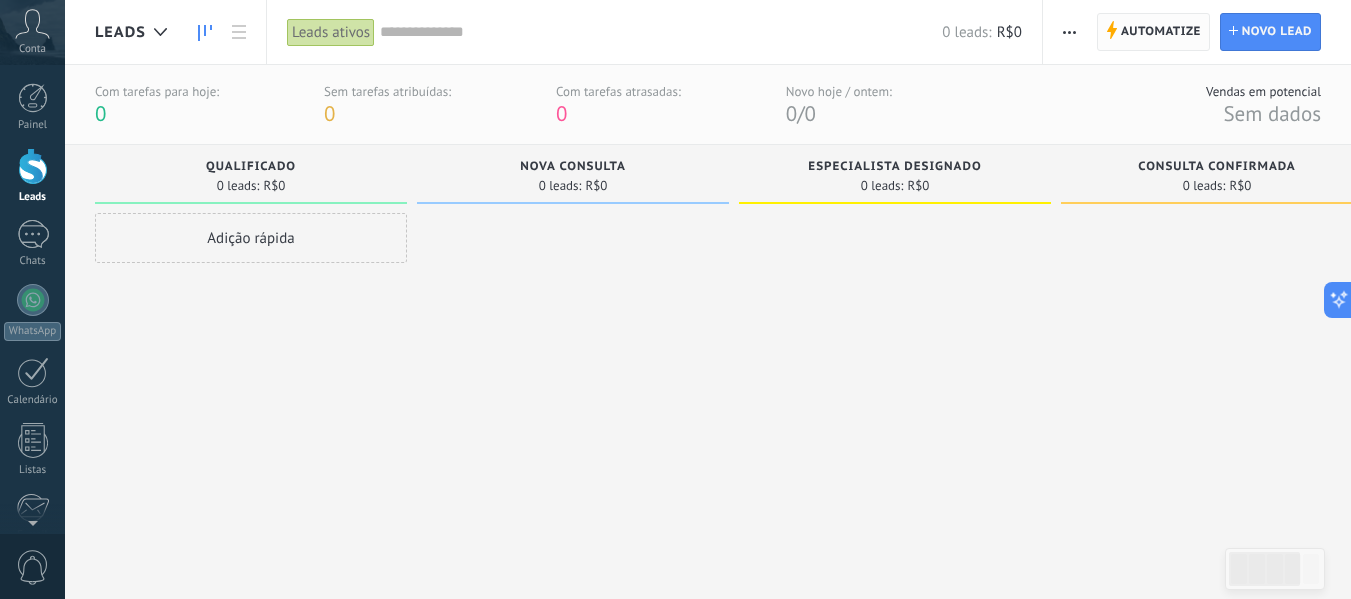 click on ".abccls-1,.abccls-2{fill-rule:evenodd}.abccls-2{fill:#fff} .abfcls-1{fill:none}.abfcls-2{fill:#fff} .abncls-1{isolation:isolate}.abncls-2{opacity:.06}.abncls-2,.abncls-3,.abncls-6{mix-blend-mode:multiply}.abncls-3{opacity:.15}.abncls-4,.abncls-8{fill:#fff}.abncls-5{fill:url(#abnlinear-gradient)}.abncls-6{opacity:.04}.abncls-7{fill:url(#abnlinear-gradient-2)}.abncls-8{fill-rule:evenodd} .abqst0{fill:#ffa200} .abwcls-1{fill:#252525} .cls-1{isolation:isolate} .acicls-1{fill:none} .aclcls-1{fill:#232323} .acnst0{display:none} .addcls-1,.addcls-2{fill:none;stroke-miterlimit:10}.addcls-1{stroke:#dfe0e5}.addcls-2{stroke:#a1a7ab} .adecls-1,.adecls-2{fill:none;stroke-miterlimit:10}.adecls-1{stroke:#dfe0e5}.adecls-2{stroke:#a1a7ab} .adqcls-1{fill:#8591a5;fill-rule:evenodd} .aeccls-1{fill:#5c9f37} .aeecls-1{fill:#f86161} .aejcls-1{fill:#8591a5;fill-rule:evenodd} .aekcls-1{fill-rule:evenodd} .aelcls-1{fill-rule:evenodd;fill:currentColor} .aemcls-1{fill-rule:evenodd;fill:currentColor} .aencls-2{fill:#f86161;opacity:.3}" at bounding box center (675, 299) 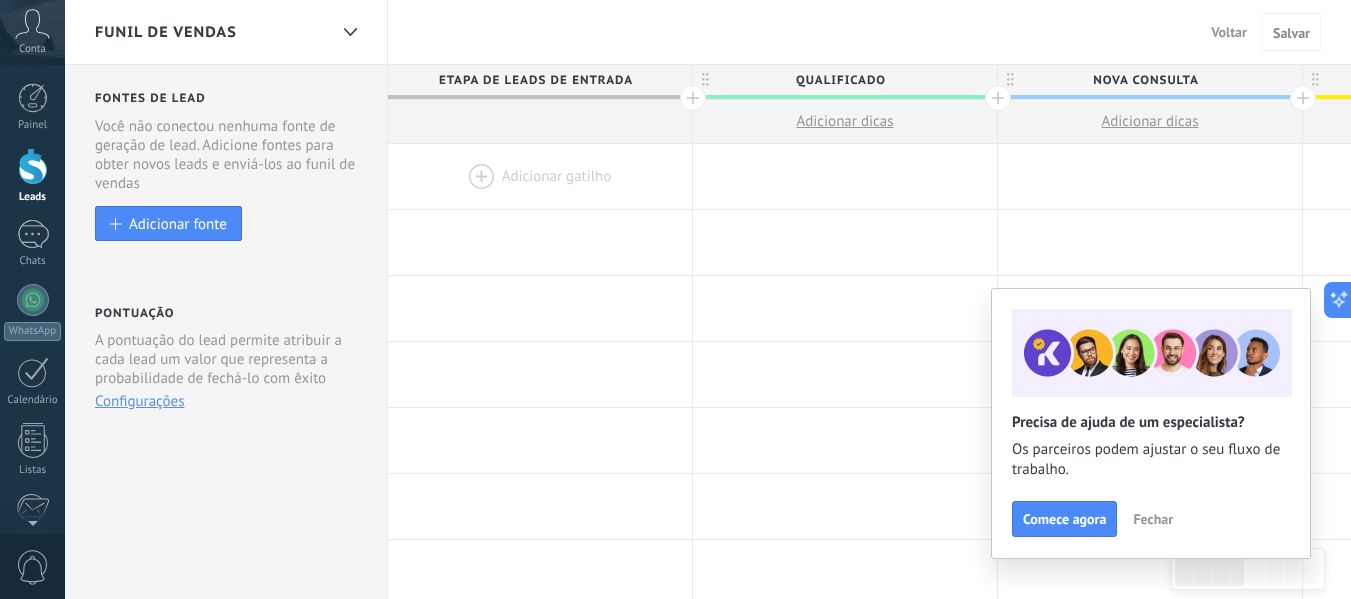 click on "Fechar" at bounding box center [1153, 519] 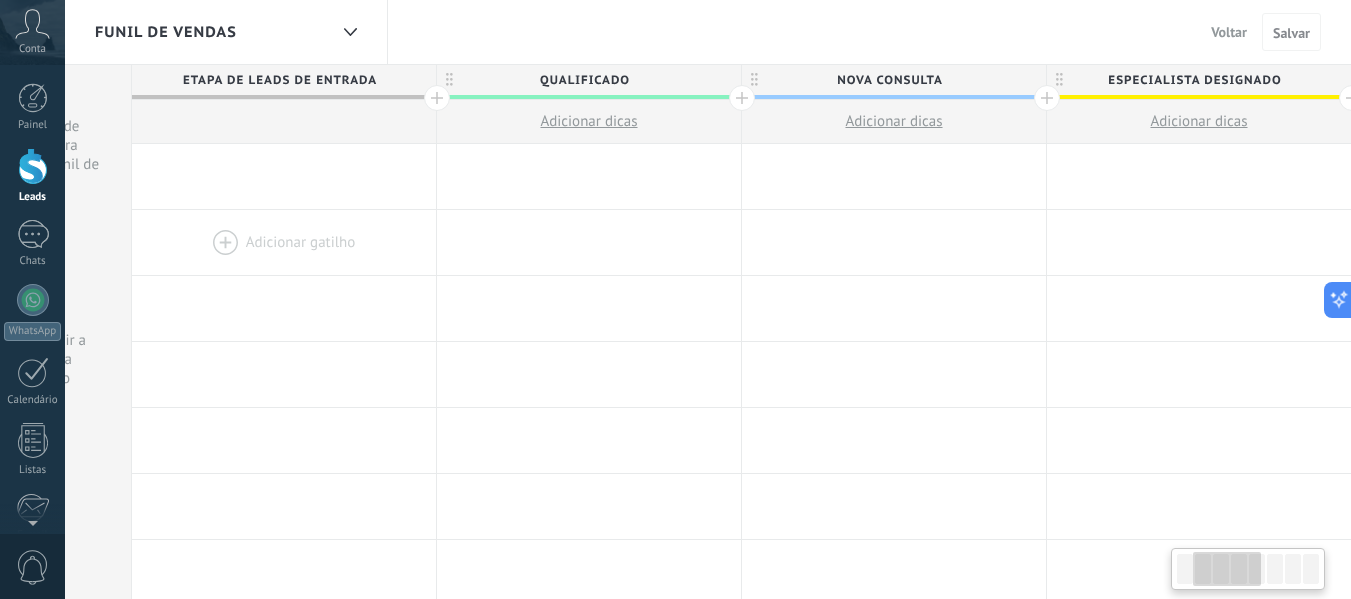 scroll, scrollTop: 0, scrollLeft: 340, axis: horizontal 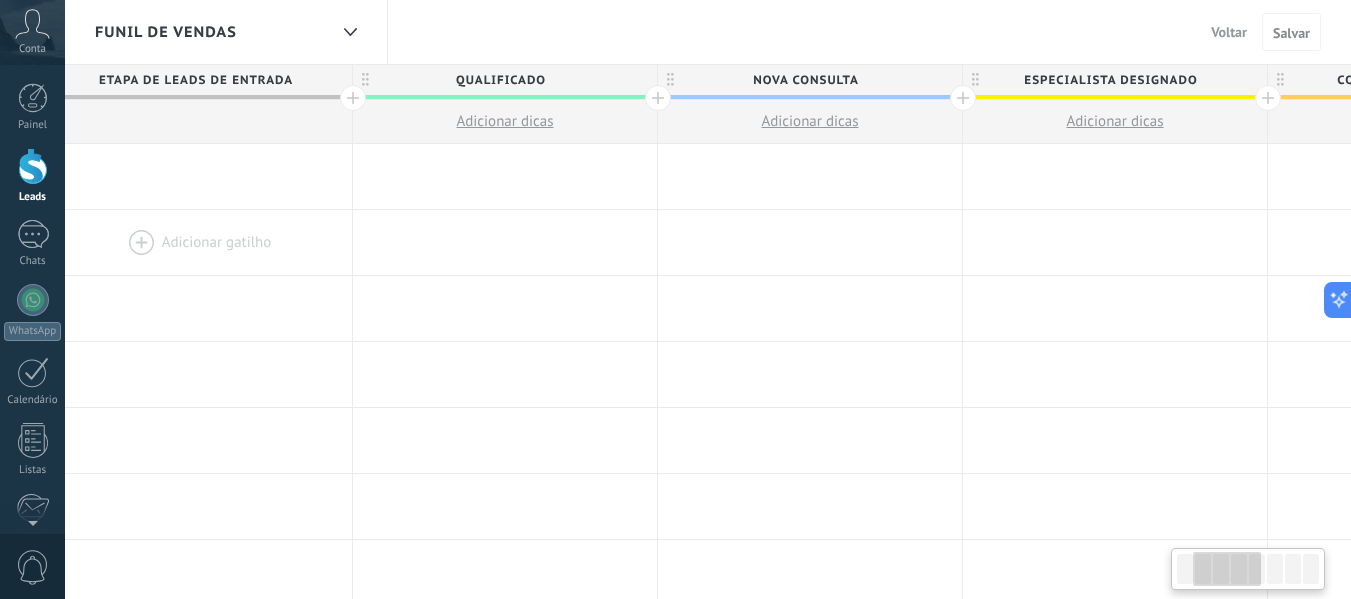 drag, startPoint x: 593, startPoint y: 195, endPoint x: 253, endPoint y: 223, distance: 341.151 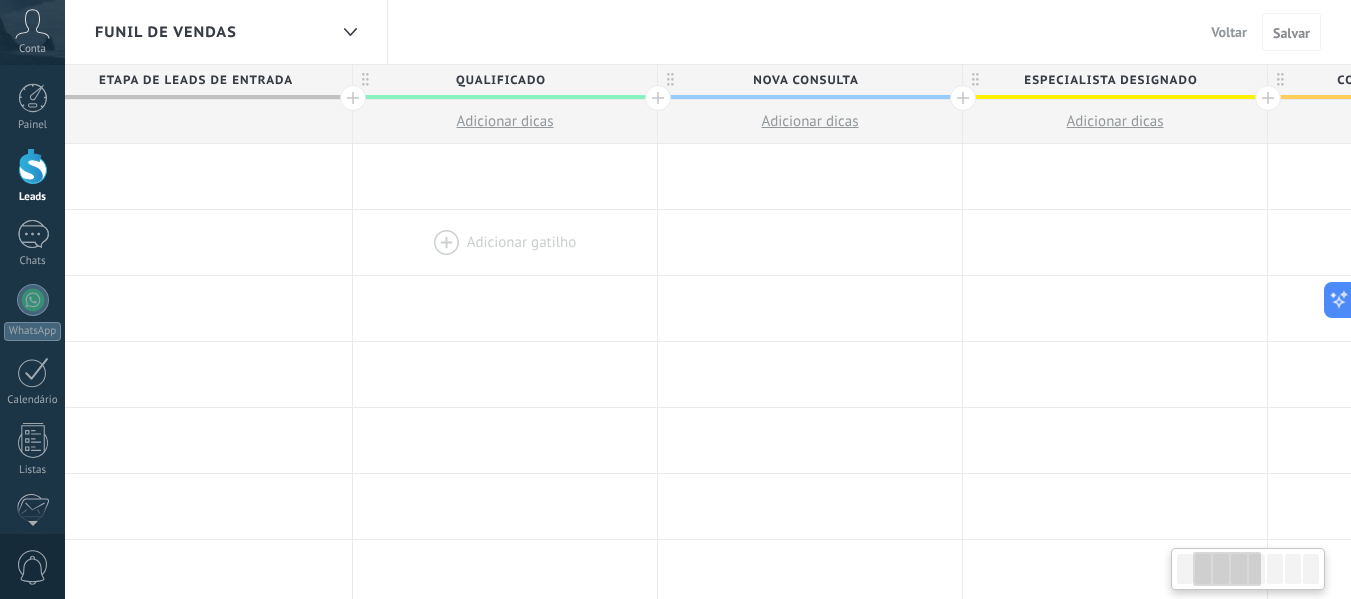 scroll, scrollTop: 0, scrollLeft: 0, axis: both 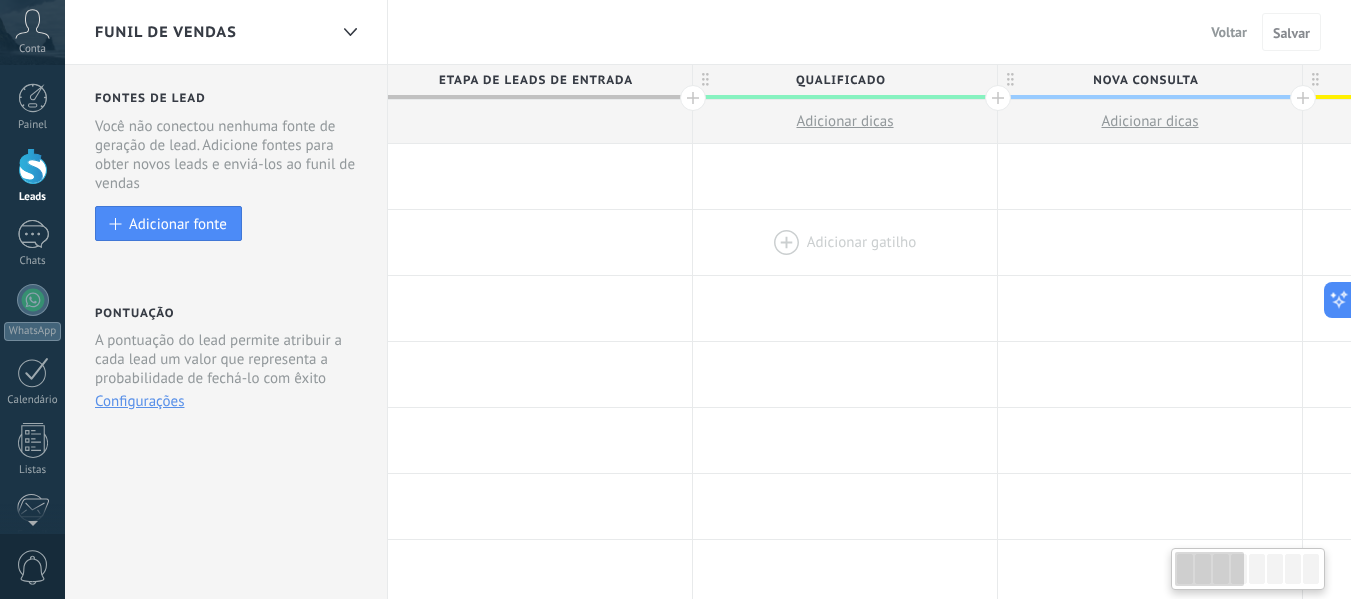 drag, startPoint x: 291, startPoint y: 226, endPoint x: 899, endPoint y: 263, distance: 609.12476 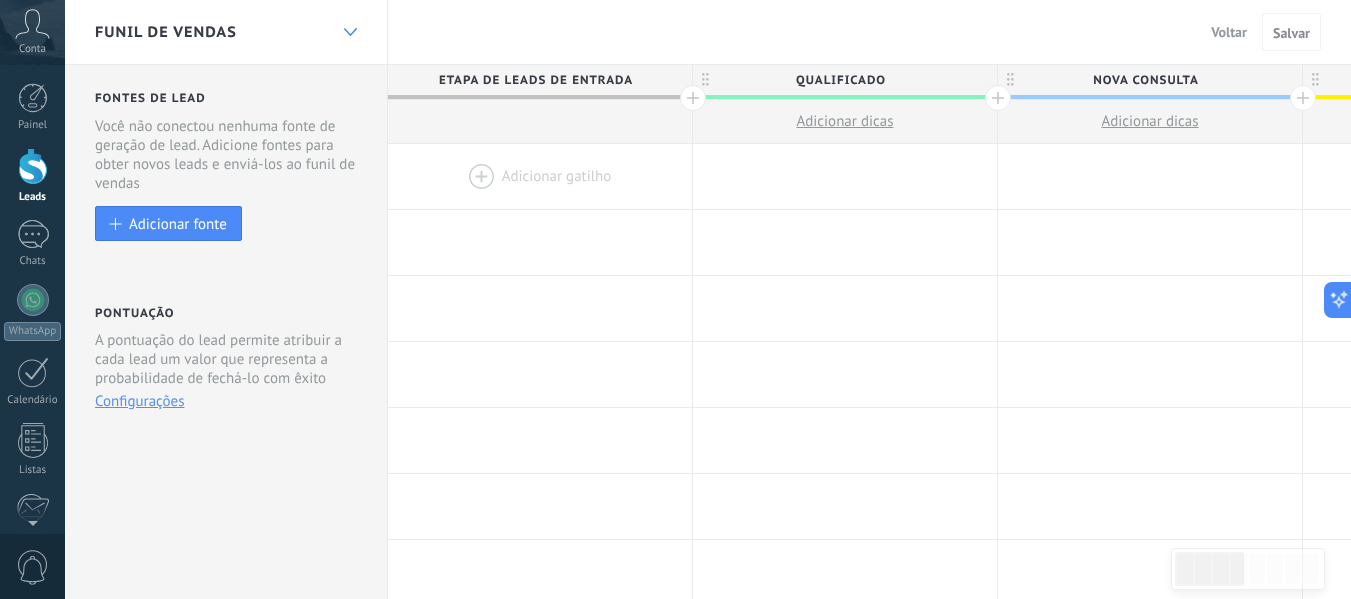 click at bounding box center [350, 32] 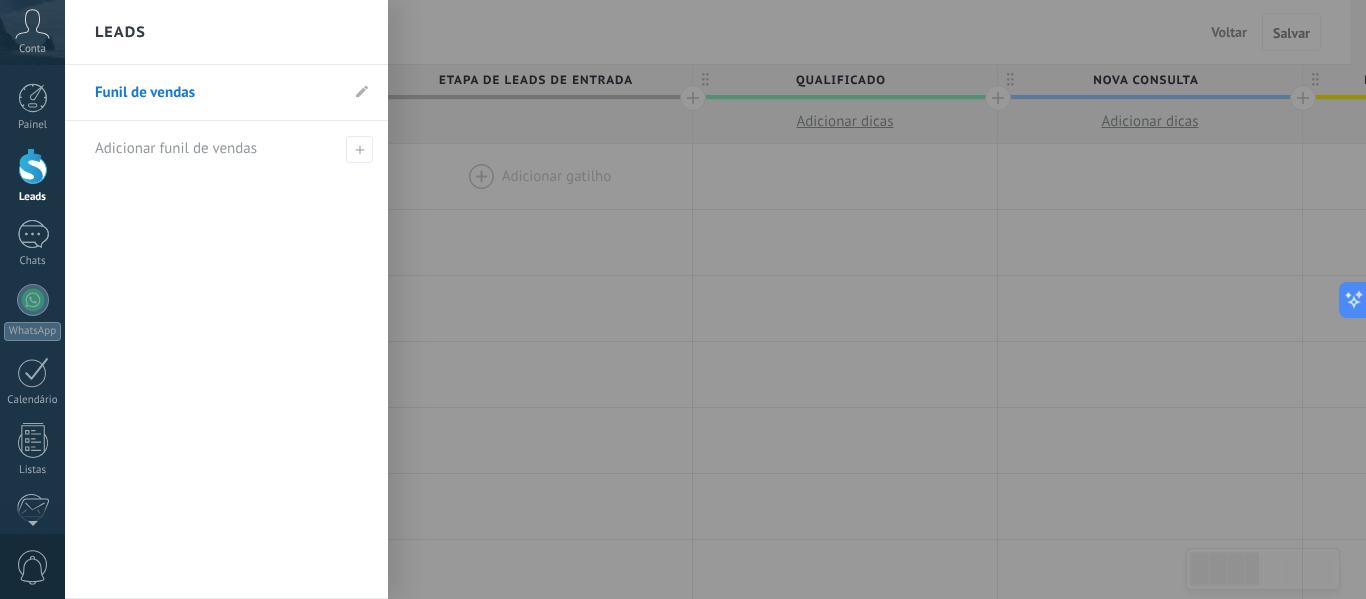 click at bounding box center [33, 166] 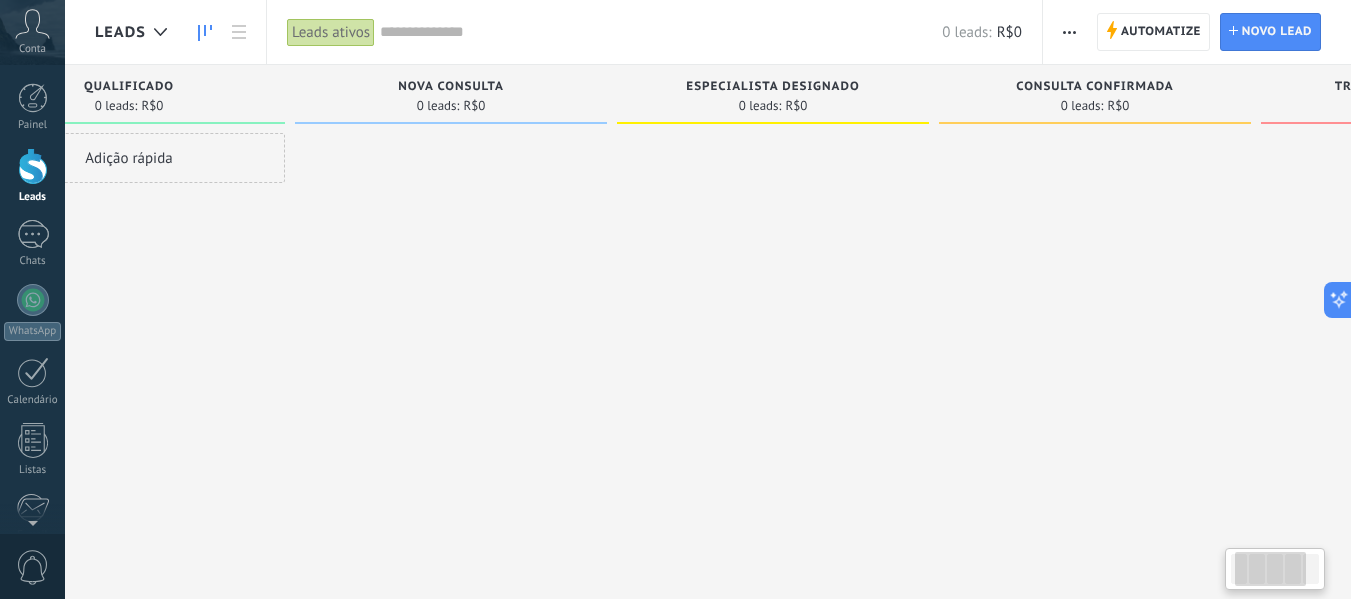 scroll, scrollTop: 0, scrollLeft: 0, axis: both 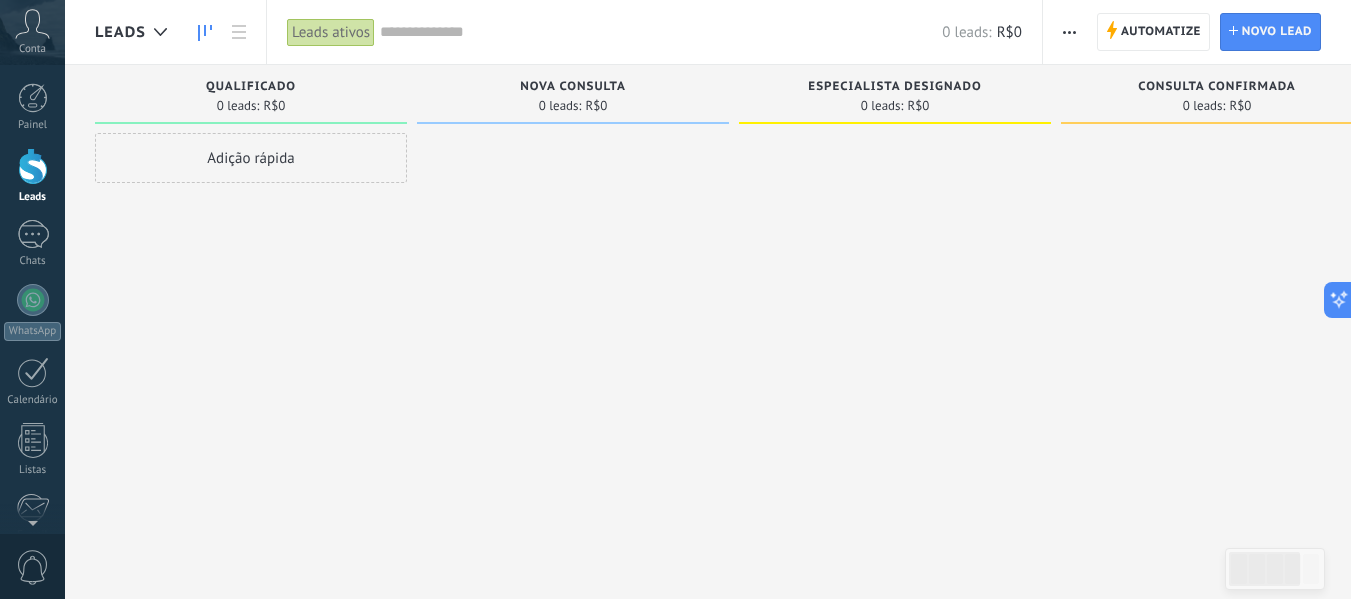 drag, startPoint x: 639, startPoint y: 159, endPoint x: 1160, endPoint y: 170, distance: 521.1161 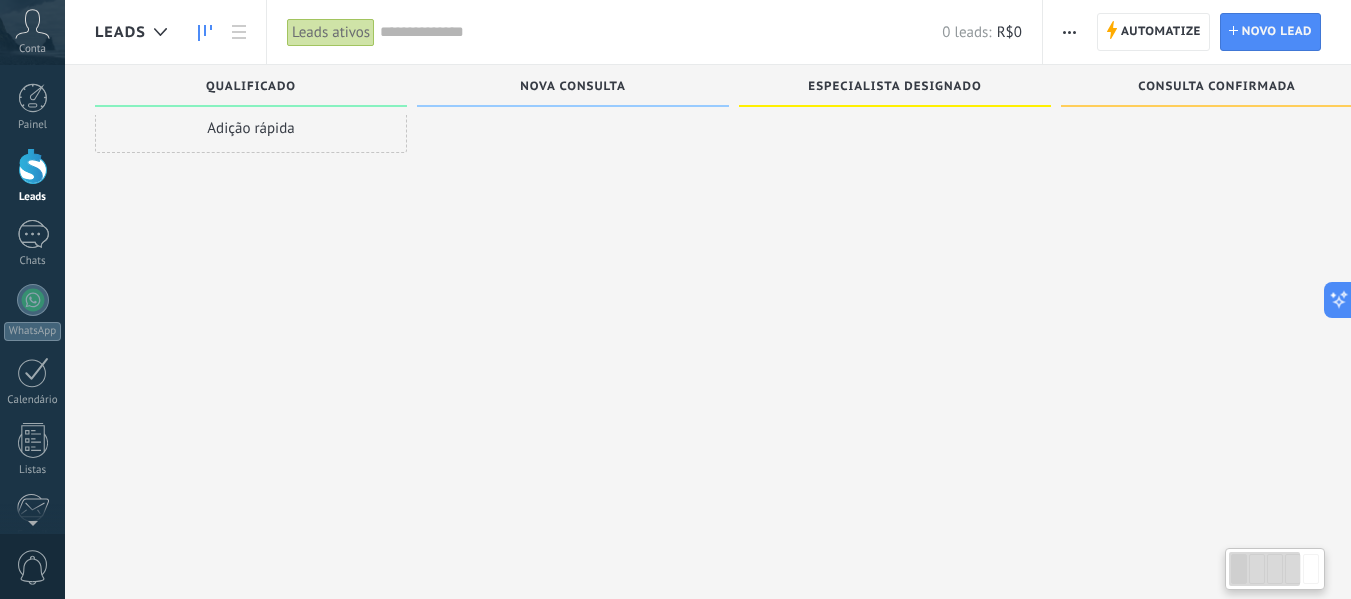 scroll, scrollTop: 0, scrollLeft: 0, axis: both 